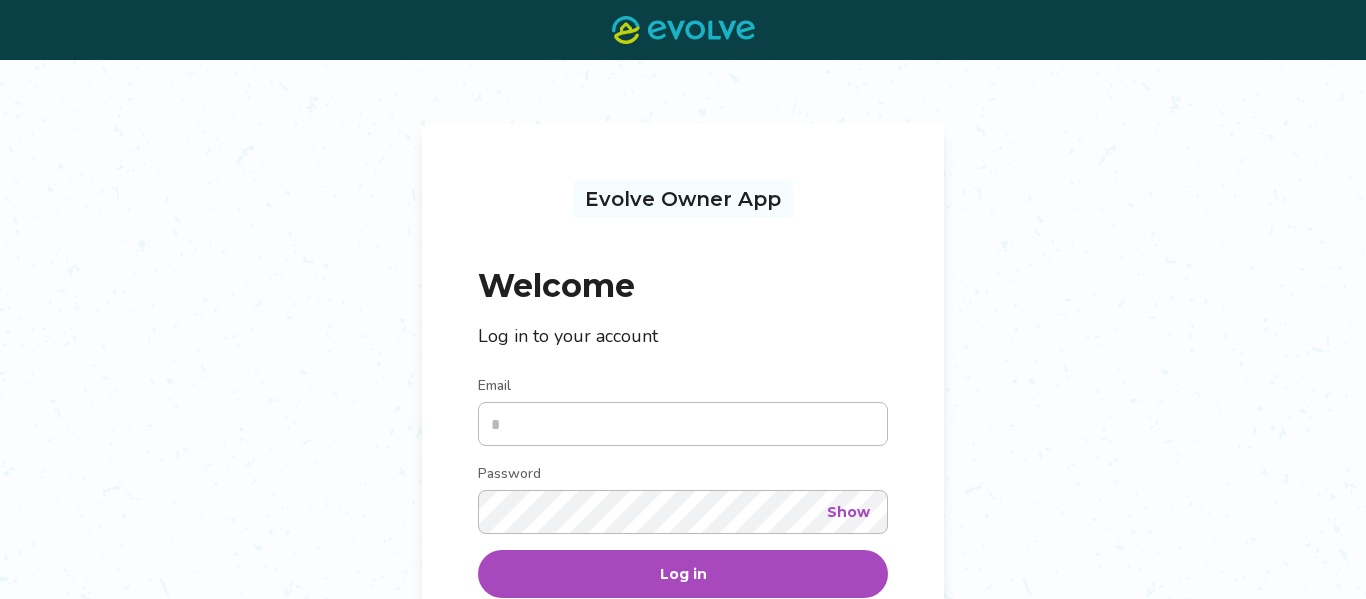 scroll, scrollTop: 0, scrollLeft: 0, axis: both 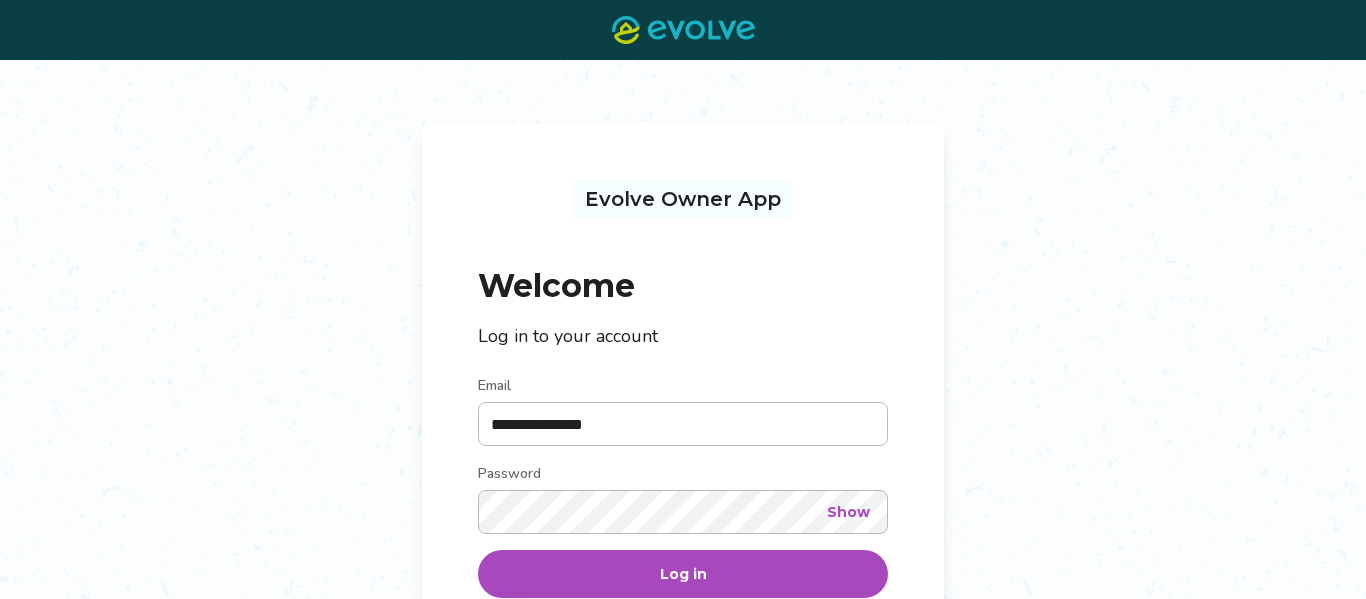 click on "Show" at bounding box center (848, 512) 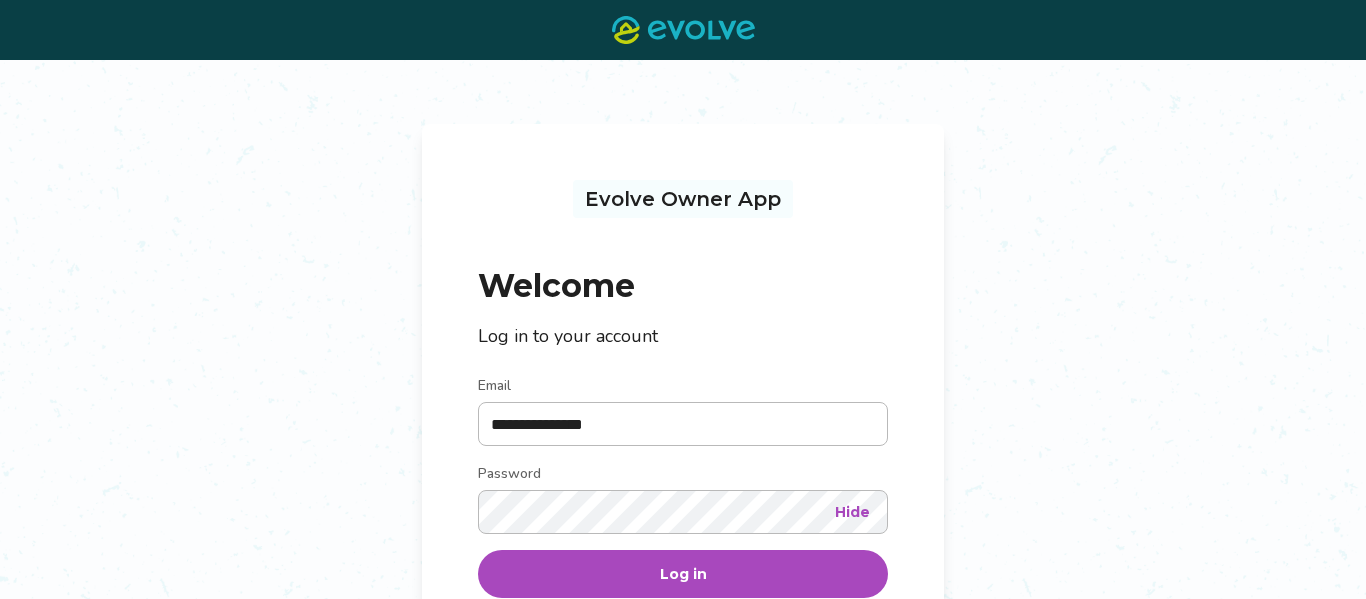 click on "Log in" at bounding box center [683, 574] 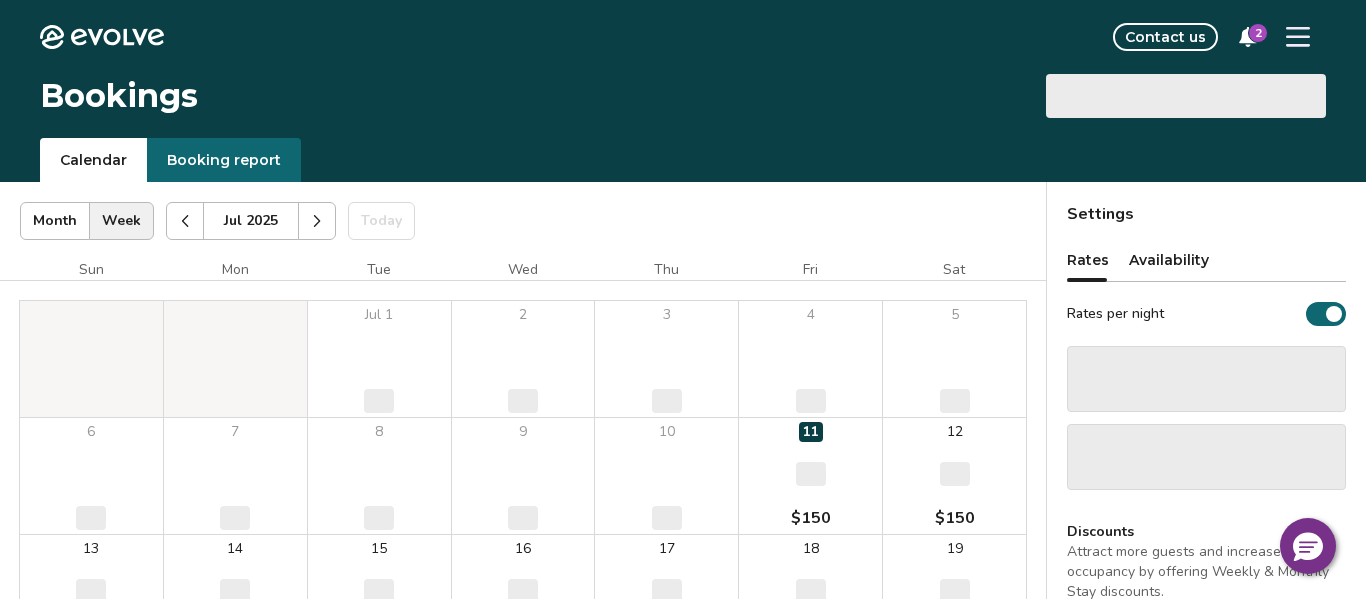 select on "**********" 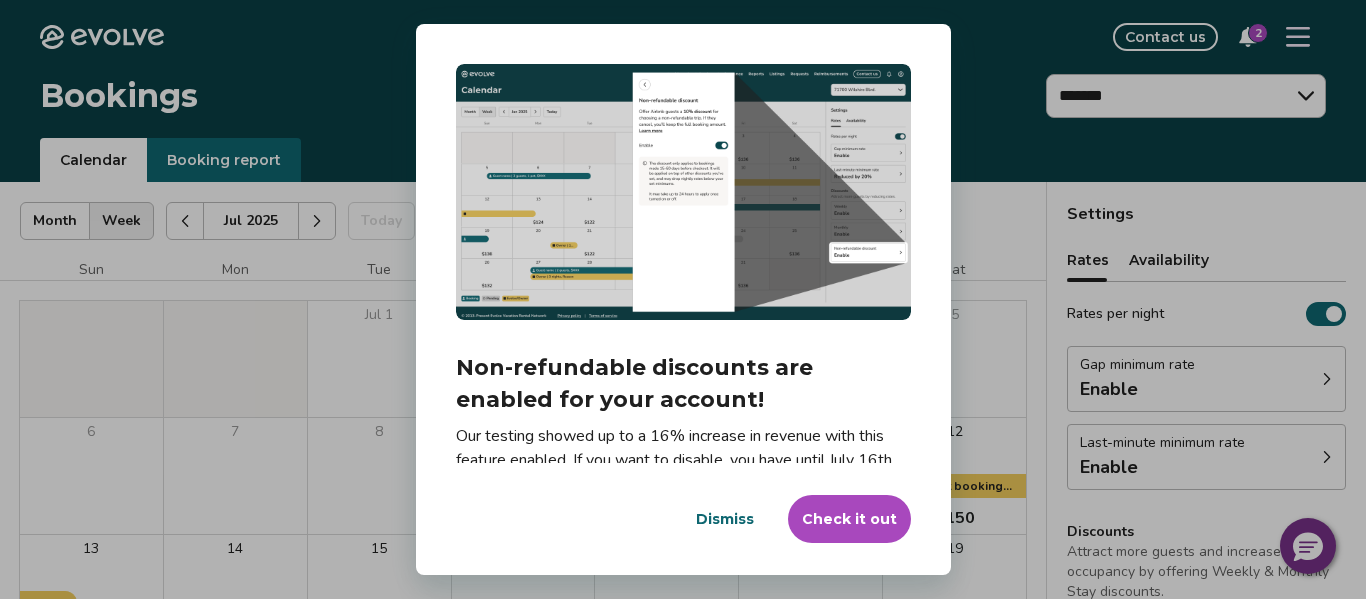 click on "Dismiss" at bounding box center [725, 519] 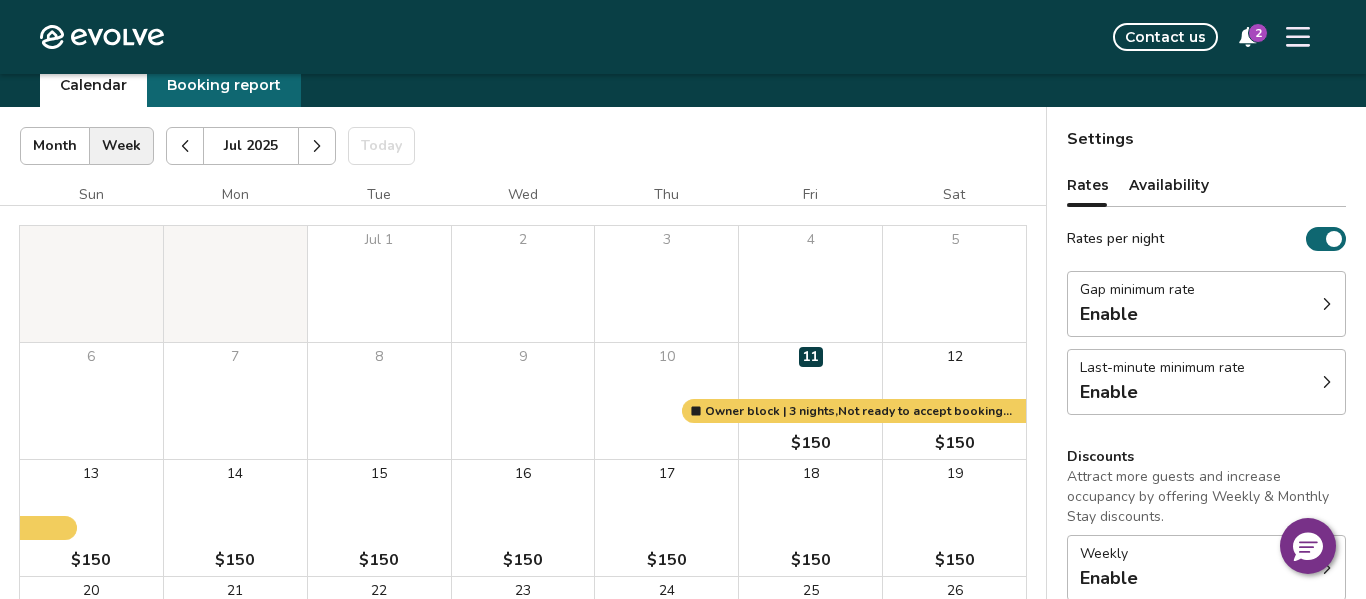 scroll, scrollTop: 0, scrollLeft: 0, axis: both 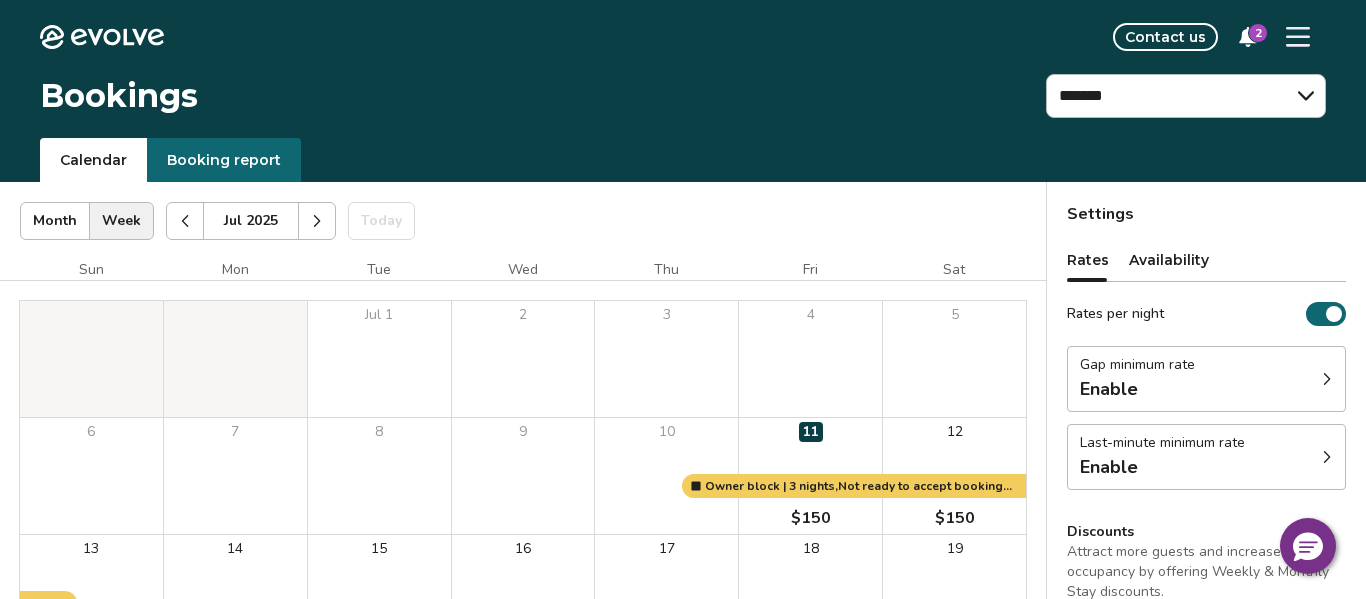 click 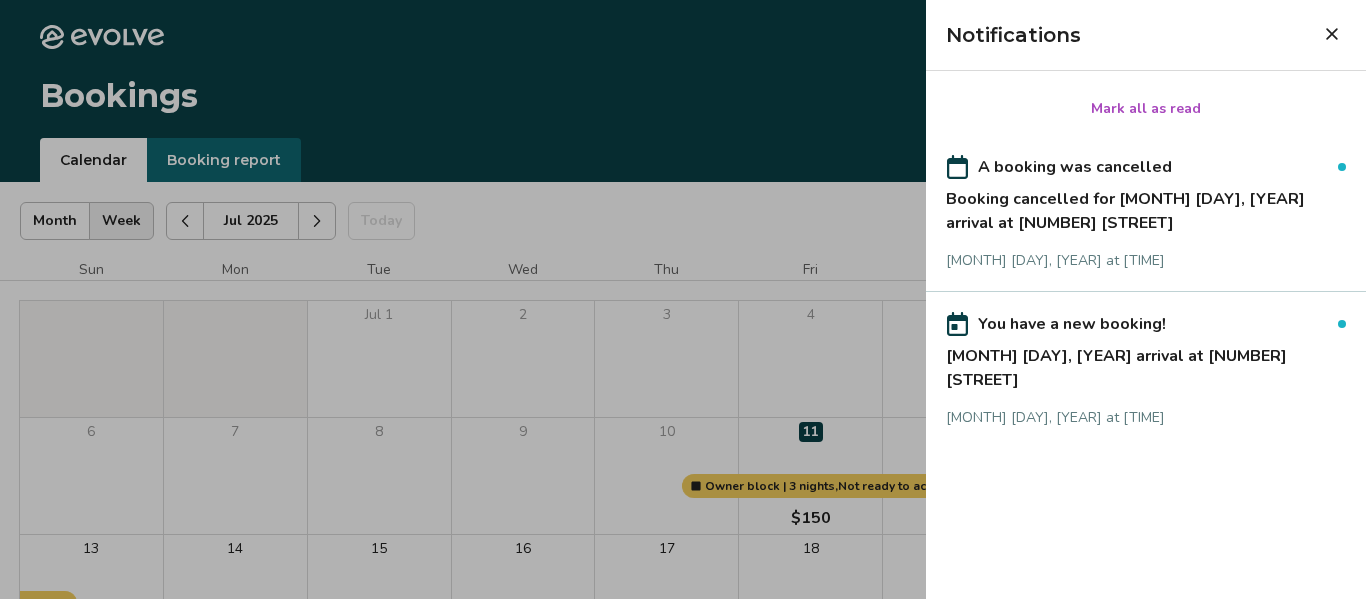 click on "Jul 10, 2025 arrival at 826 Bedford Rd." at bounding box center (1146, 364) 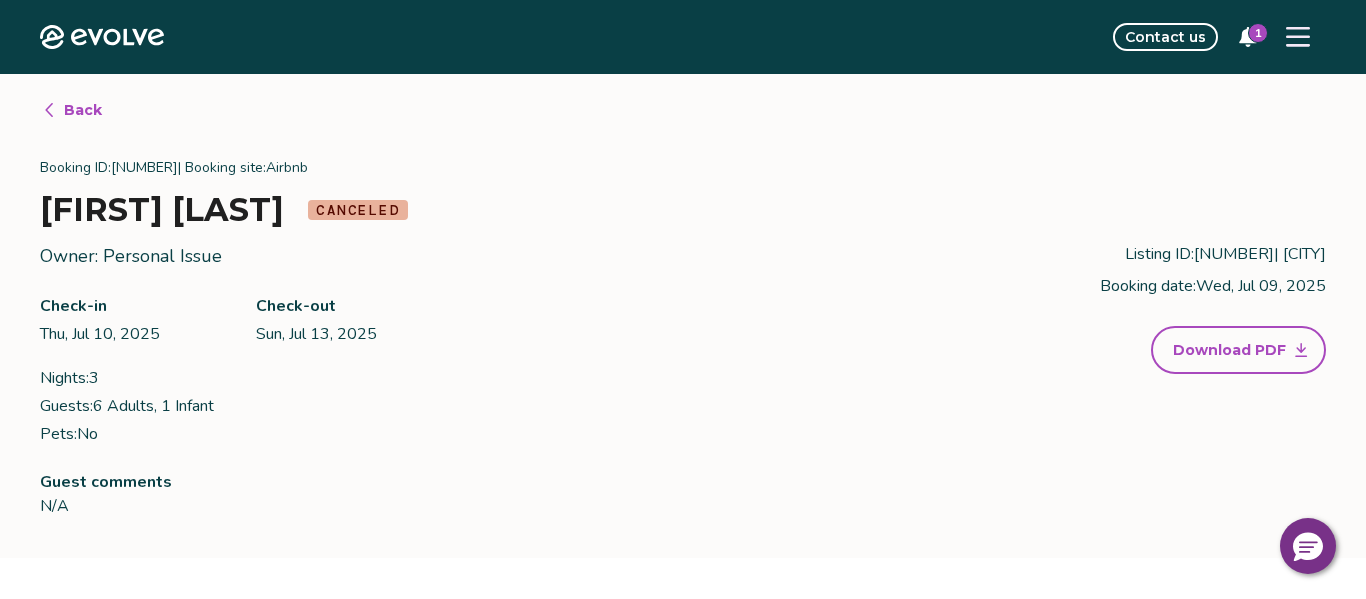 click on "Back" at bounding box center (72, 110) 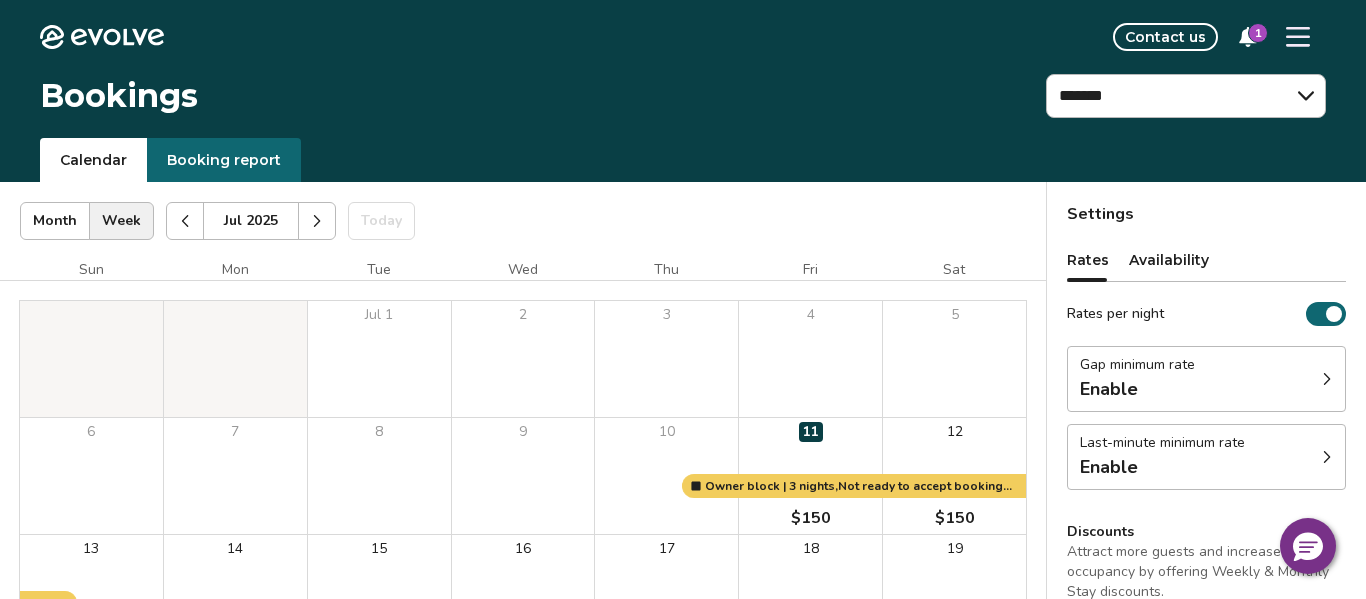 click at bounding box center (1298, 37) 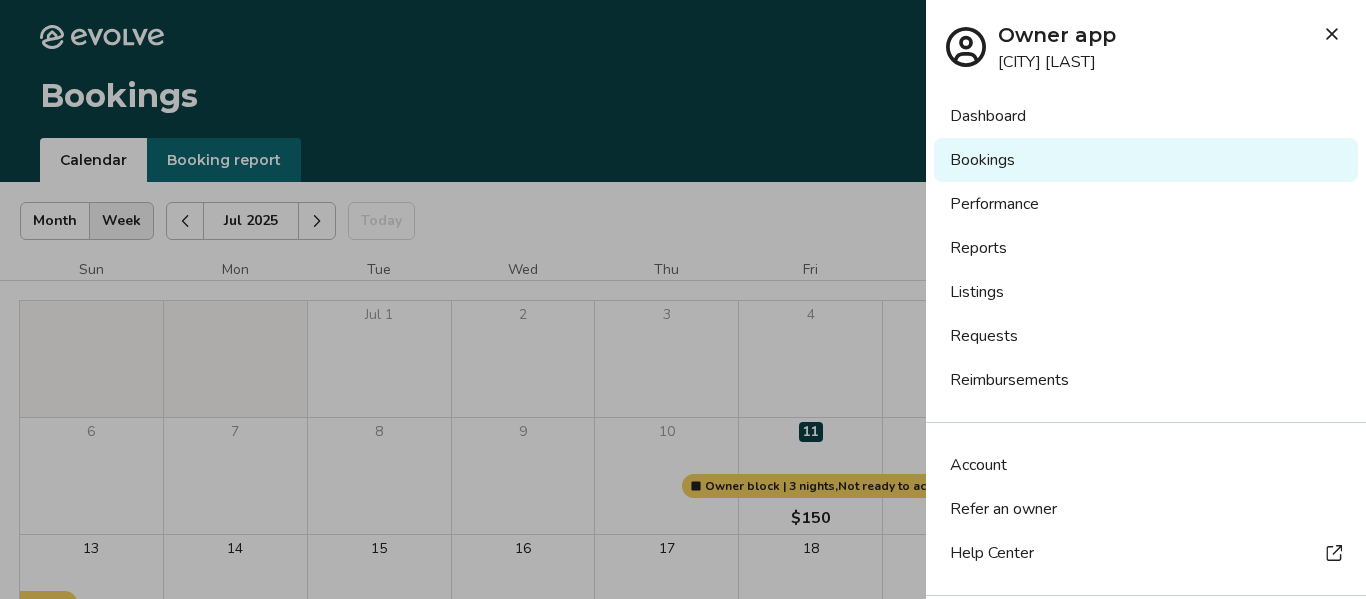 click on "Account" at bounding box center (978, 465) 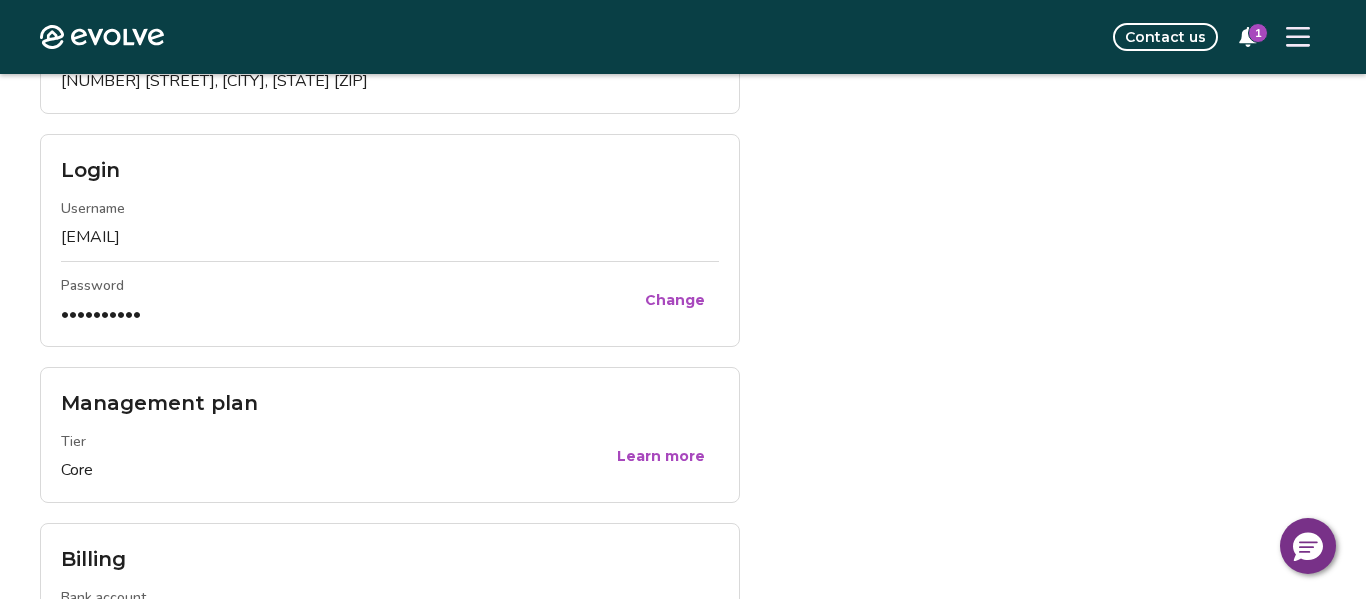 scroll, scrollTop: 520, scrollLeft: 0, axis: vertical 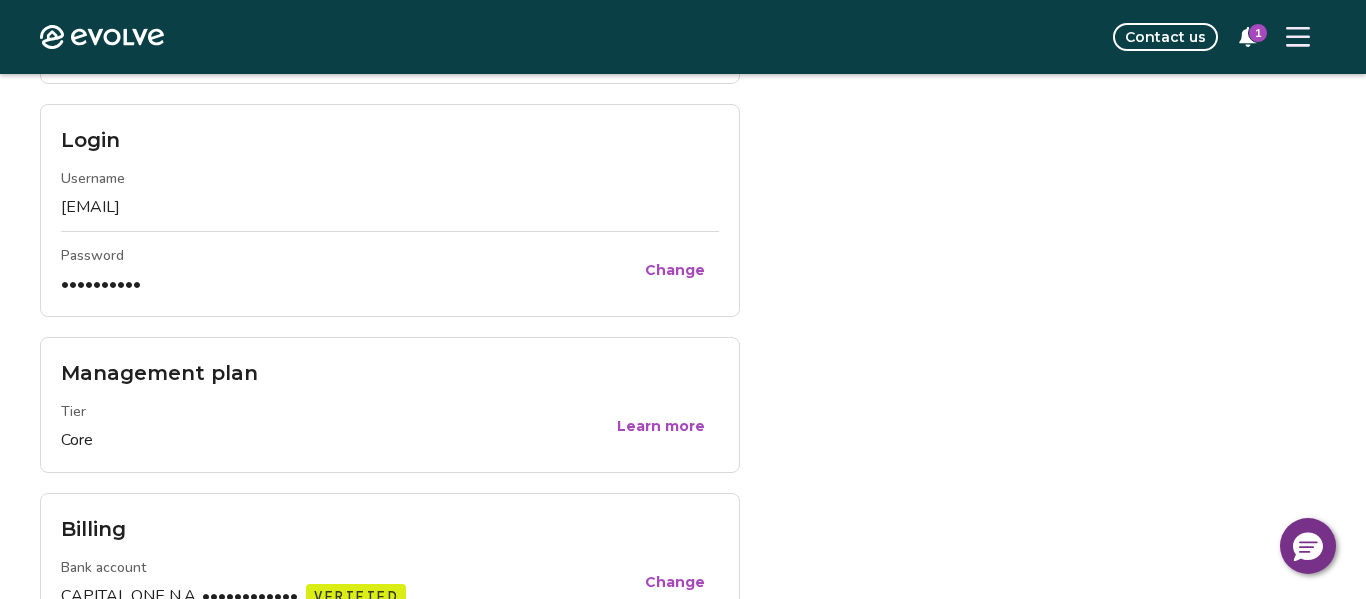 click on "Learn more" at bounding box center [661, 426] 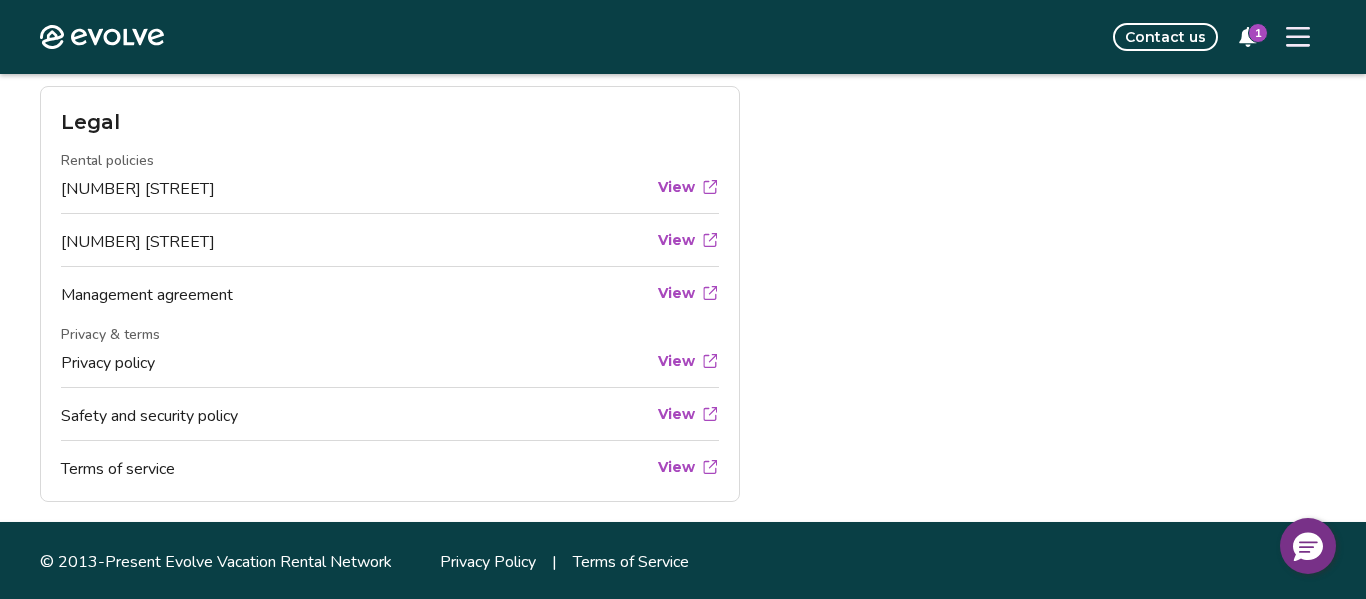 scroll, scrollTop: 1163, scrollLeft: 0, axis: vertical 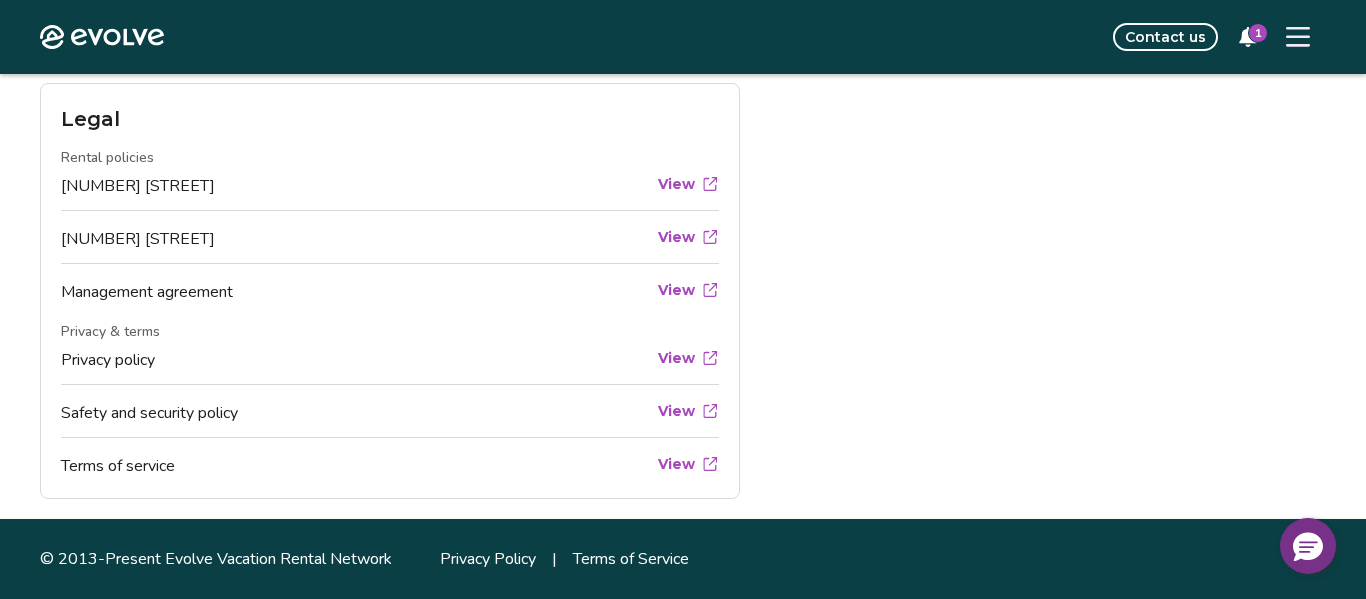 click 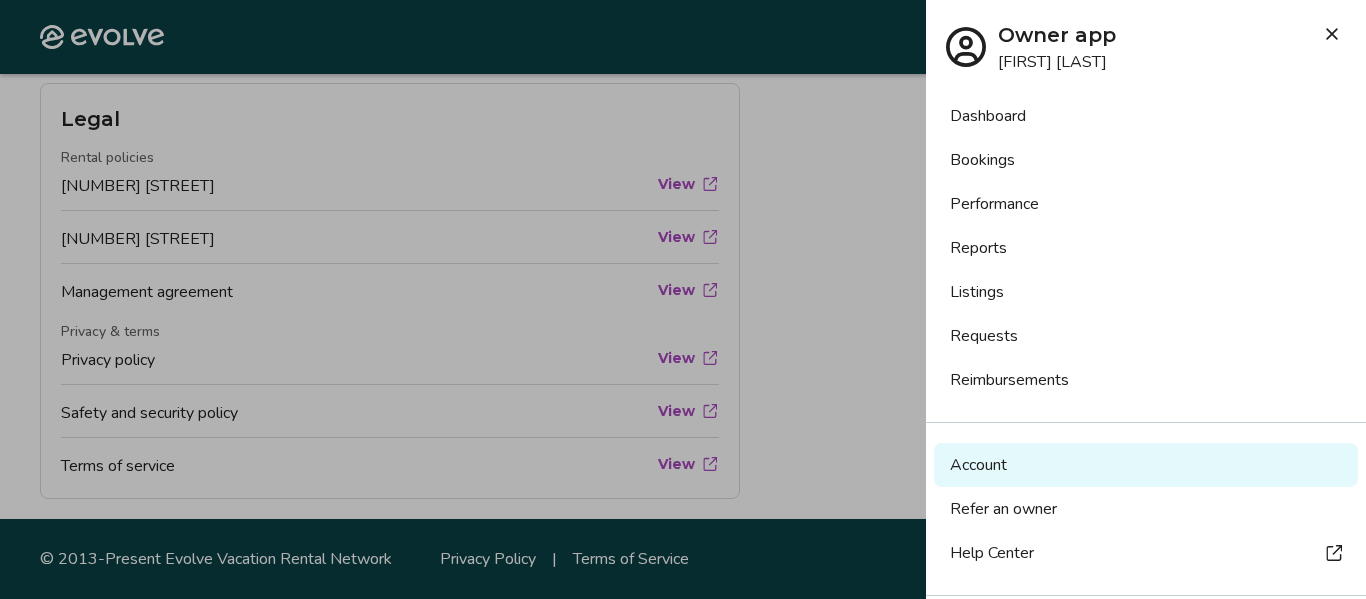 click on "Reports" at bounding box center (1146, 248) 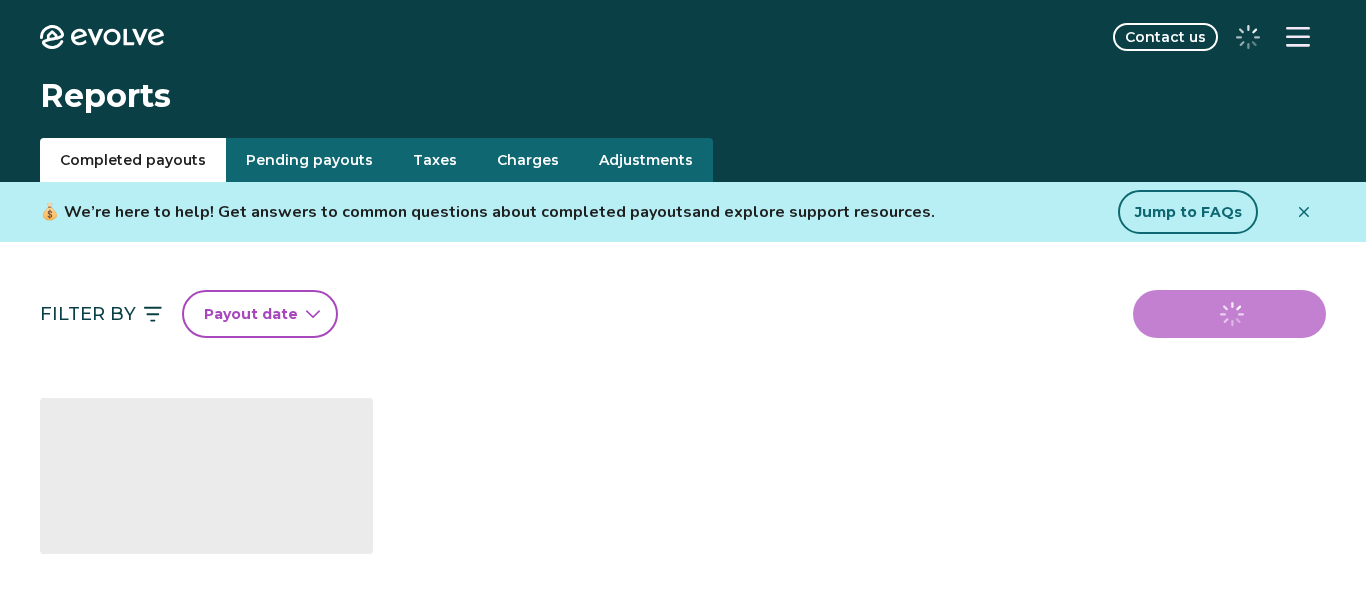 scroll, scrollTop: 0, scrollLeft: 0, axis: both 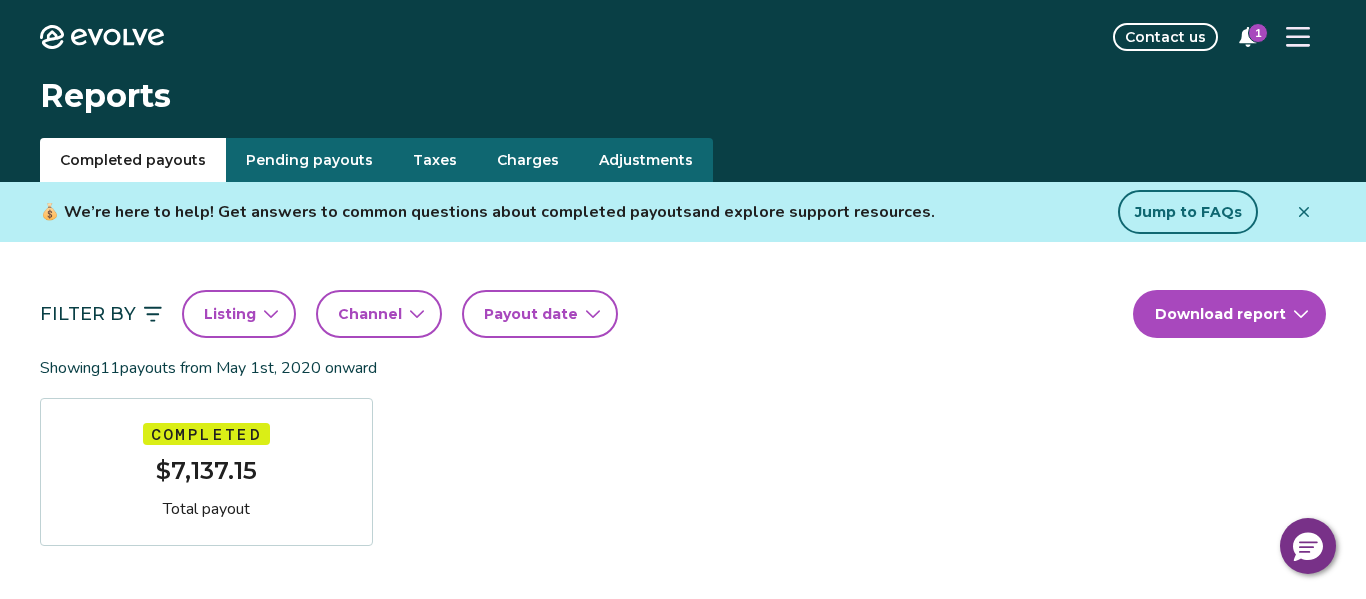 click on "Pending payouts" at bounding box center (309, 160) 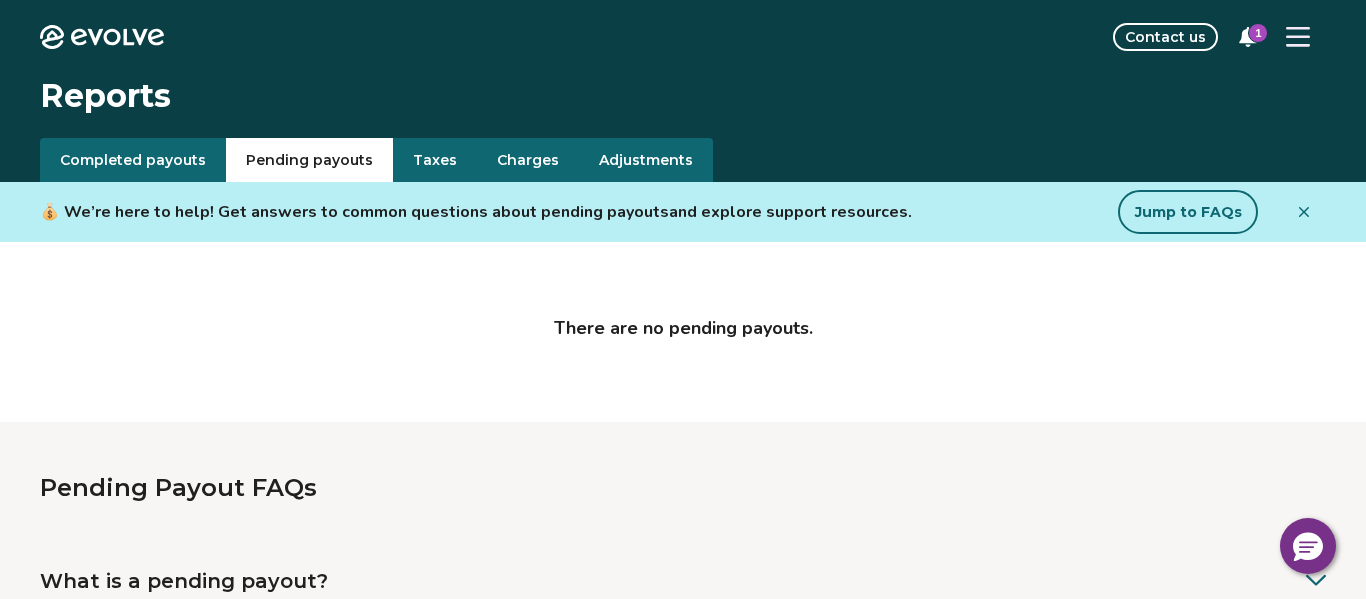 click on "Taxes" at bounding box center [435, 160] 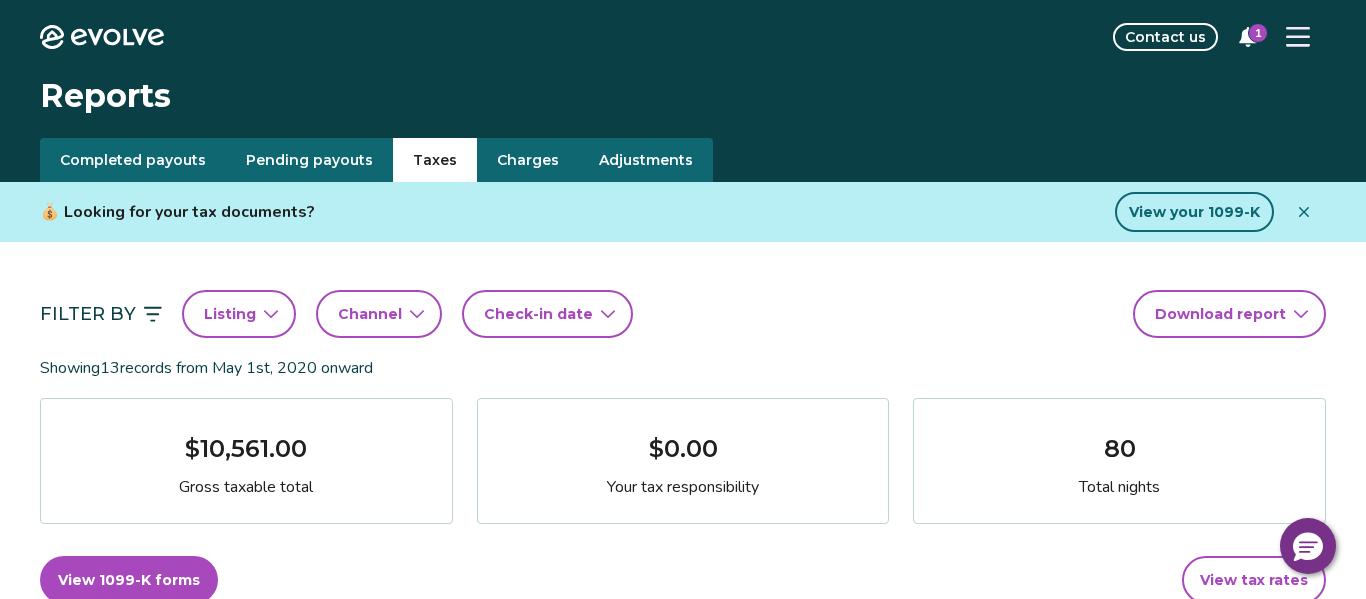 type 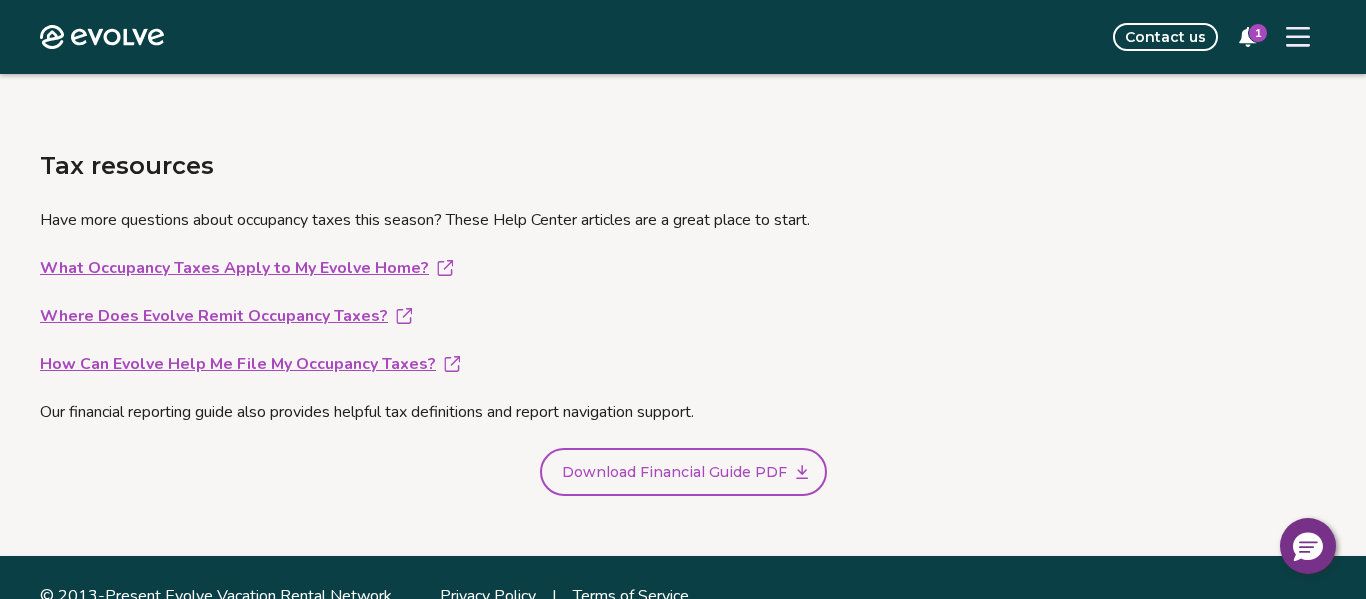 scroll, scrollTop: 2014, scrollLeft: 0, axis: vertical 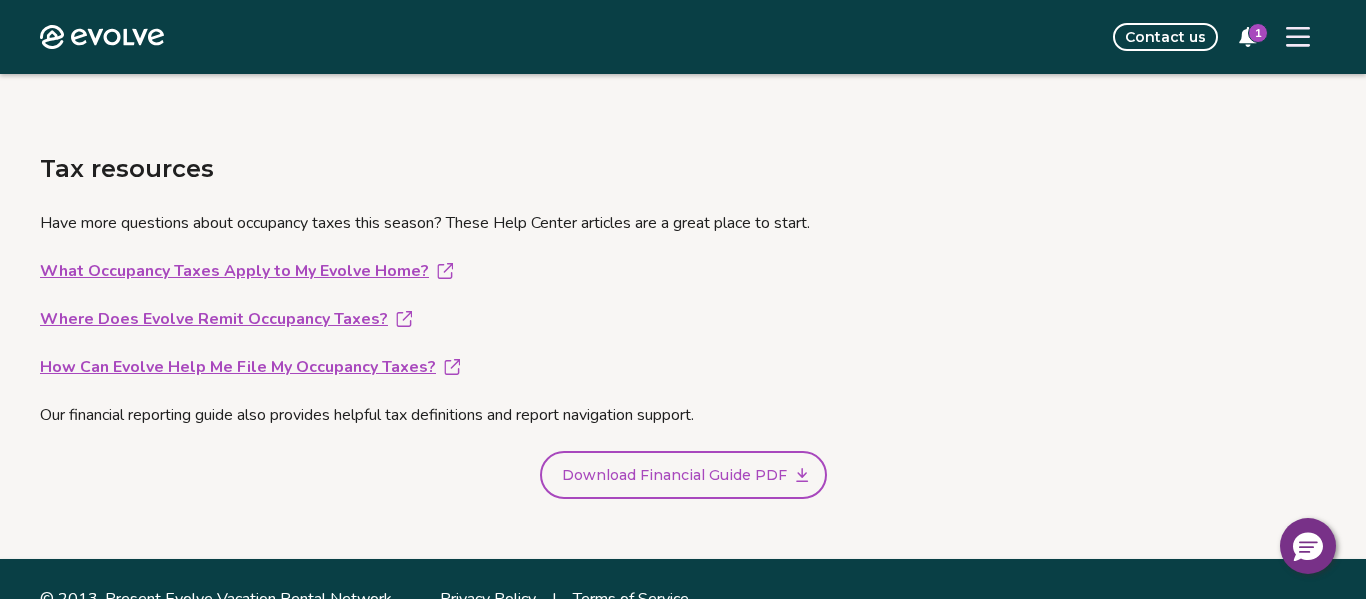 click 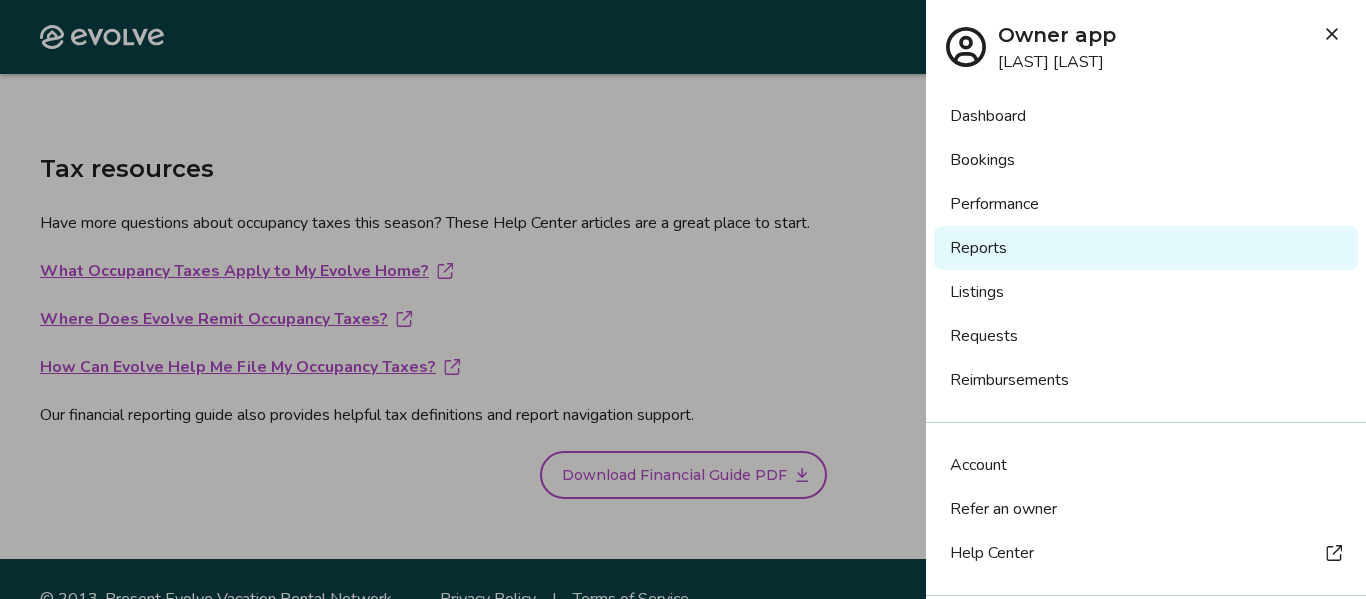 click on "Bookings" at bounding box center (1146, 160) 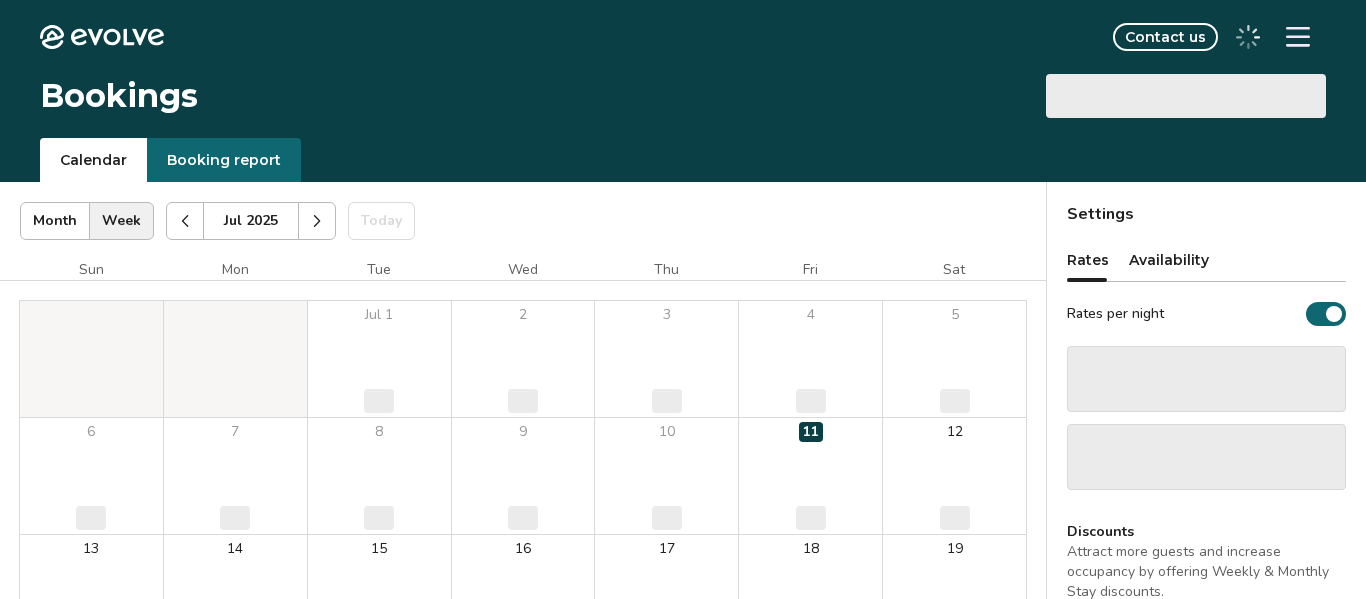 scroll, scrollTop: 0, scrollLeft: 0, axis: both 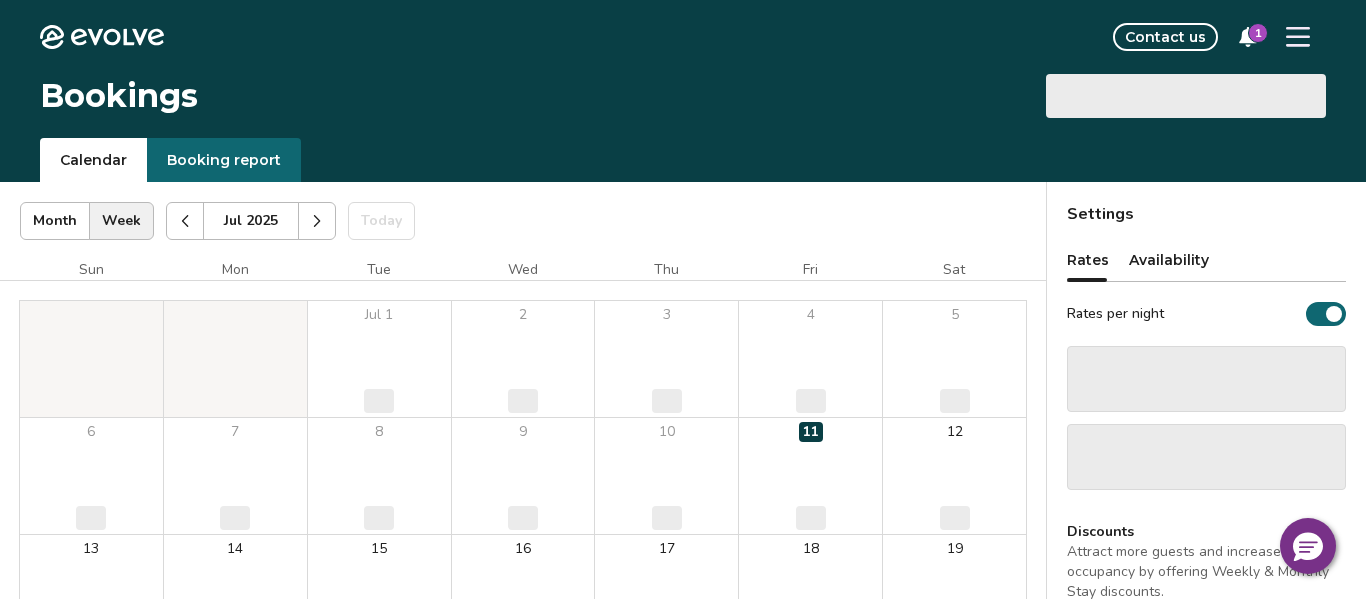select on "**********" 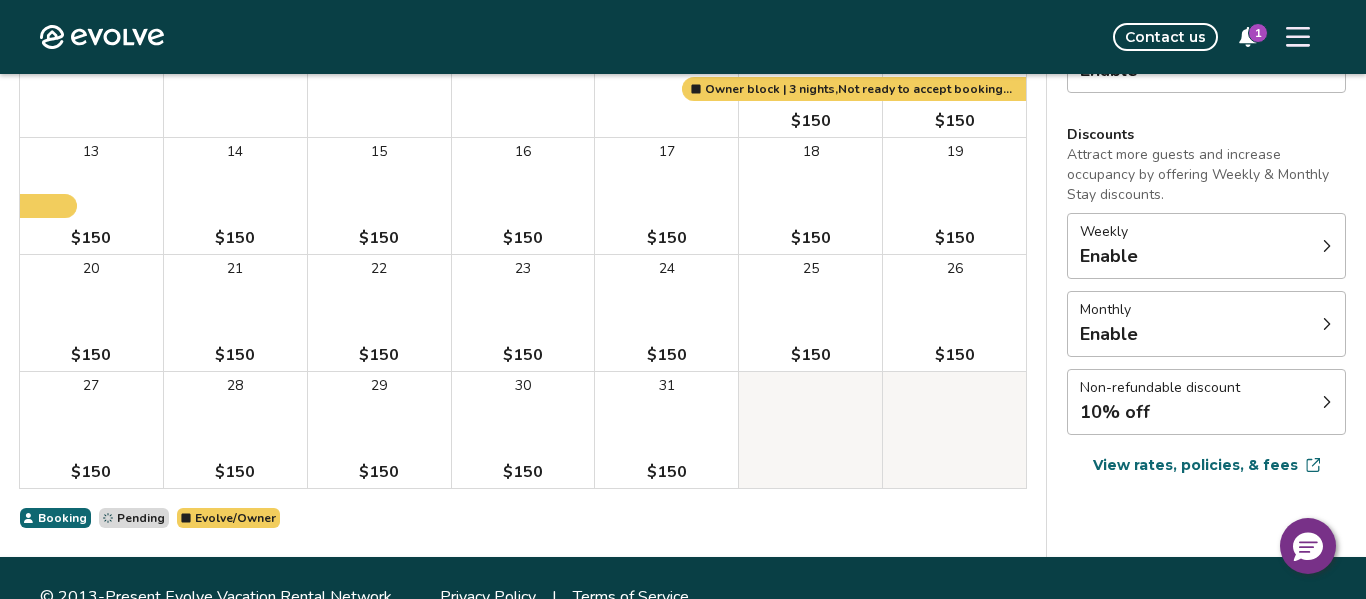 scroll, scrollTop: 435, scrollLeft: 0, axis: vertical 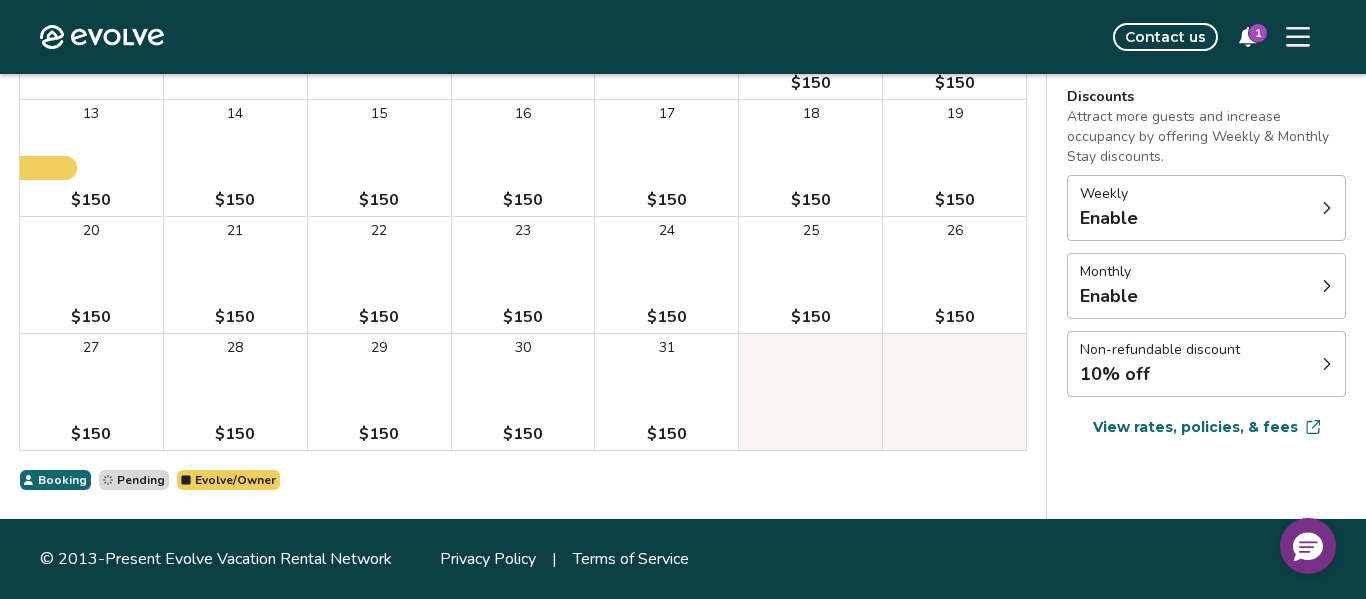 click on "View rates, policies, & fees" at bounding box center (1195, 427) 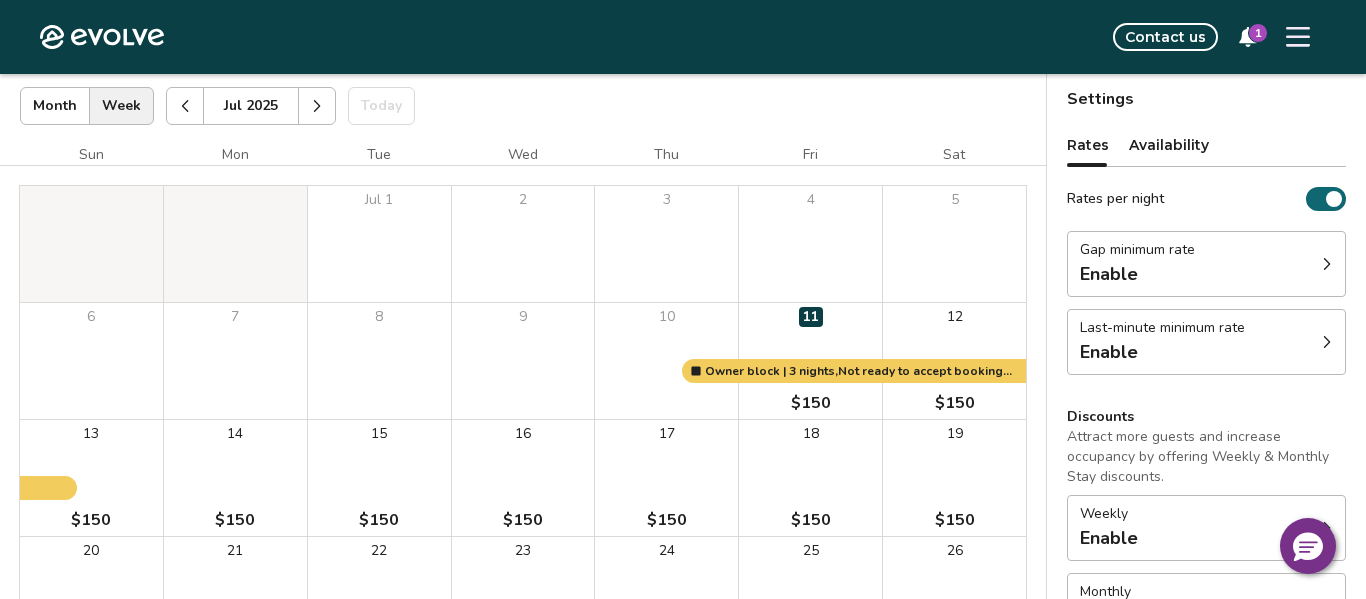 scroll, scrollTop: 155, scrollLeft: 0, axis: vertical 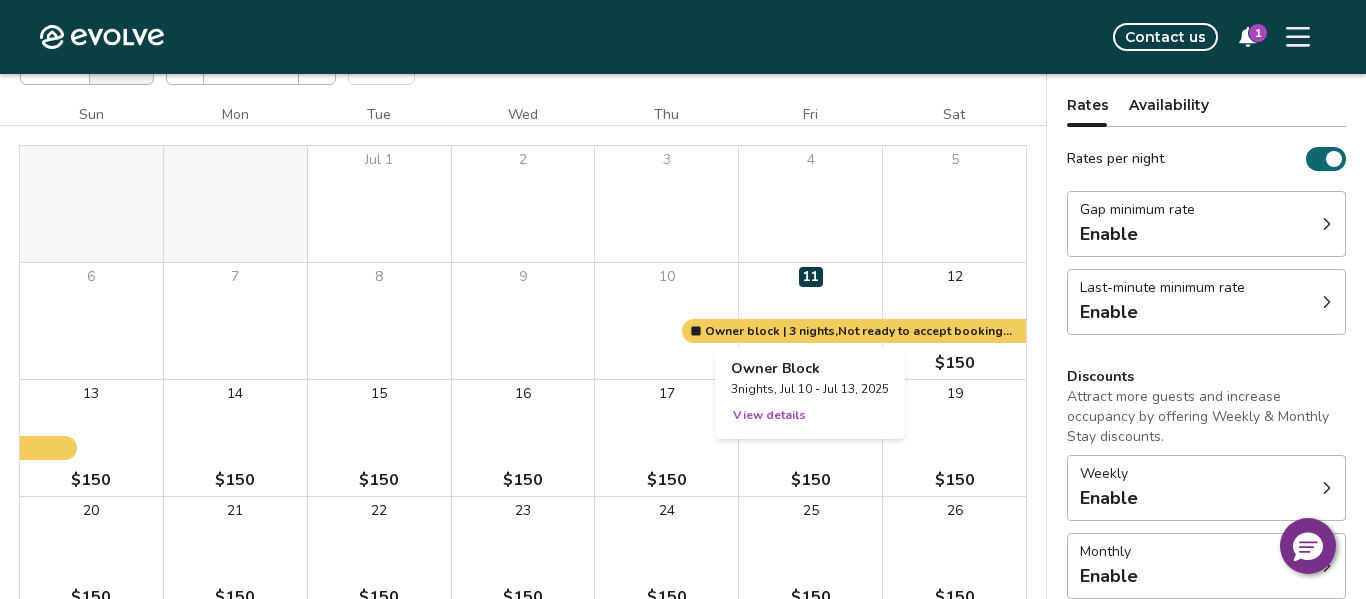click on "View details" at bounding box center (769, 415) 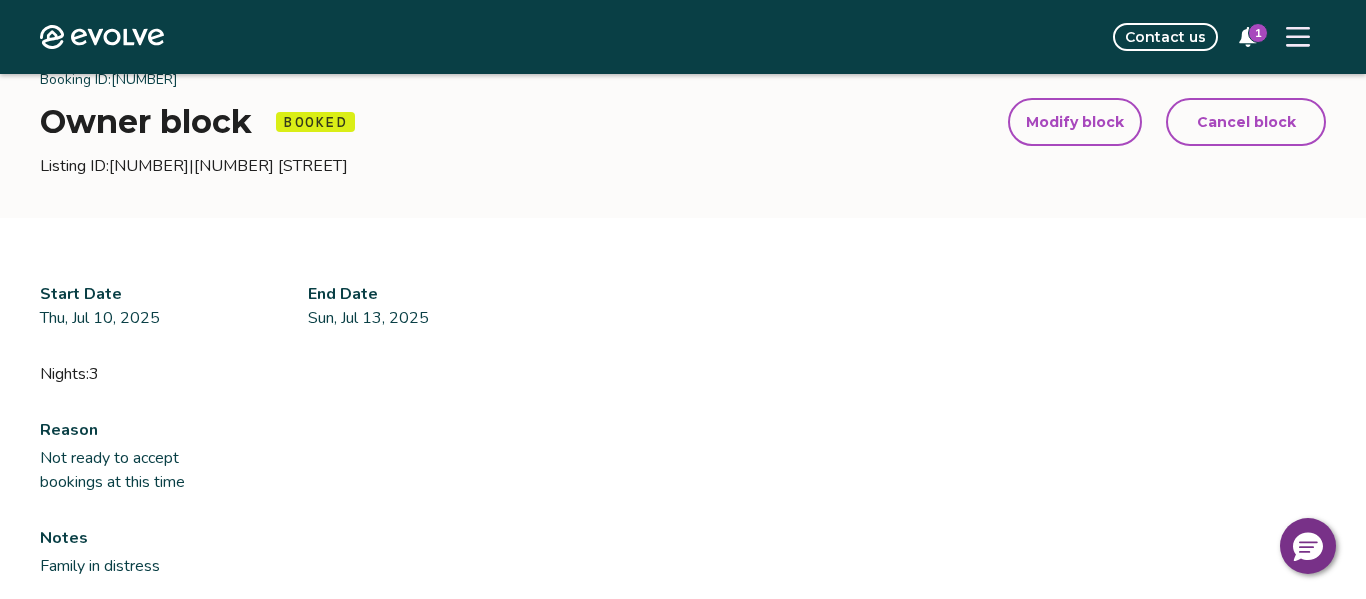 scroll, scrollTop: 91, scrollLeft: 0, axis: vertical 